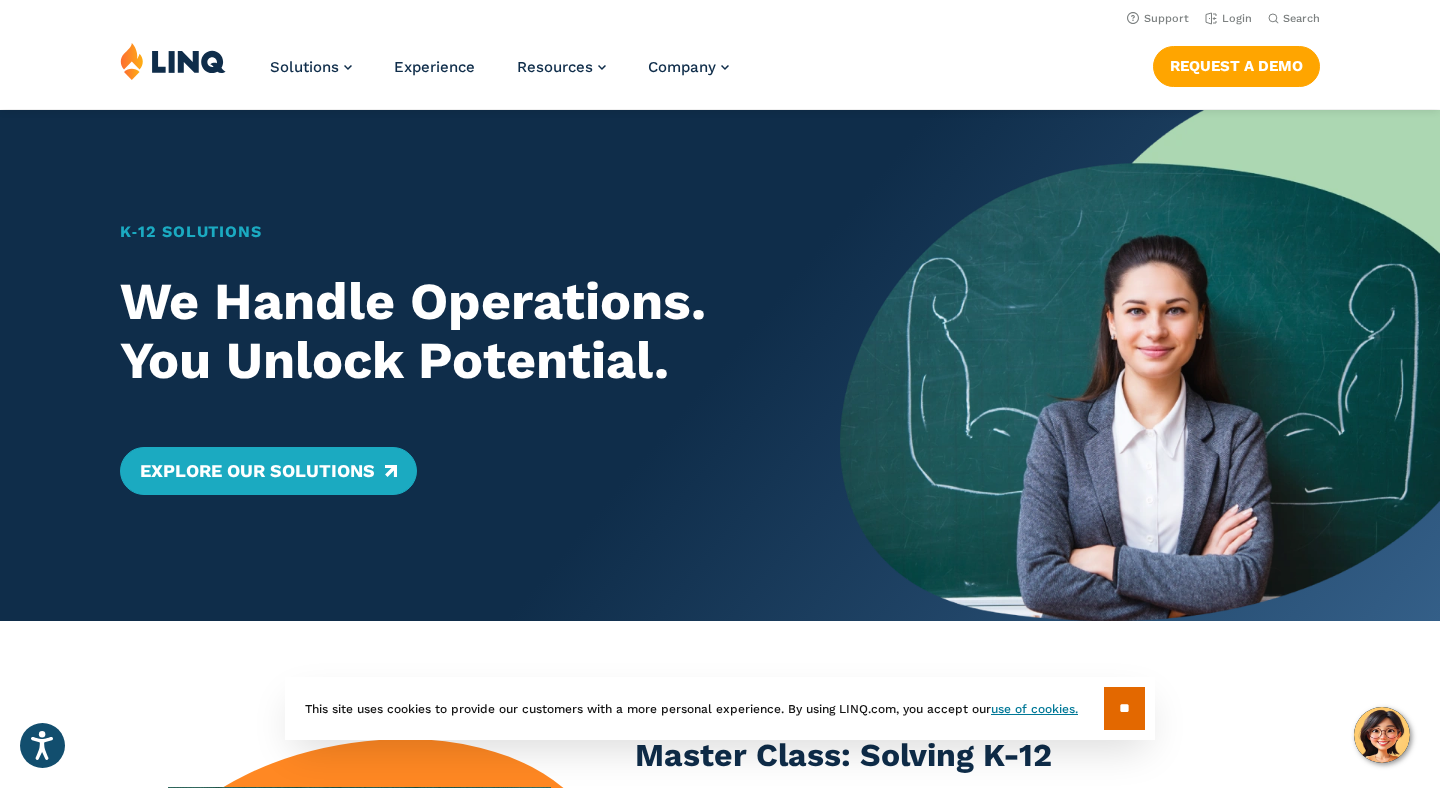 scroll, scrollTop: 0, scrollLeft: 0, axis: both 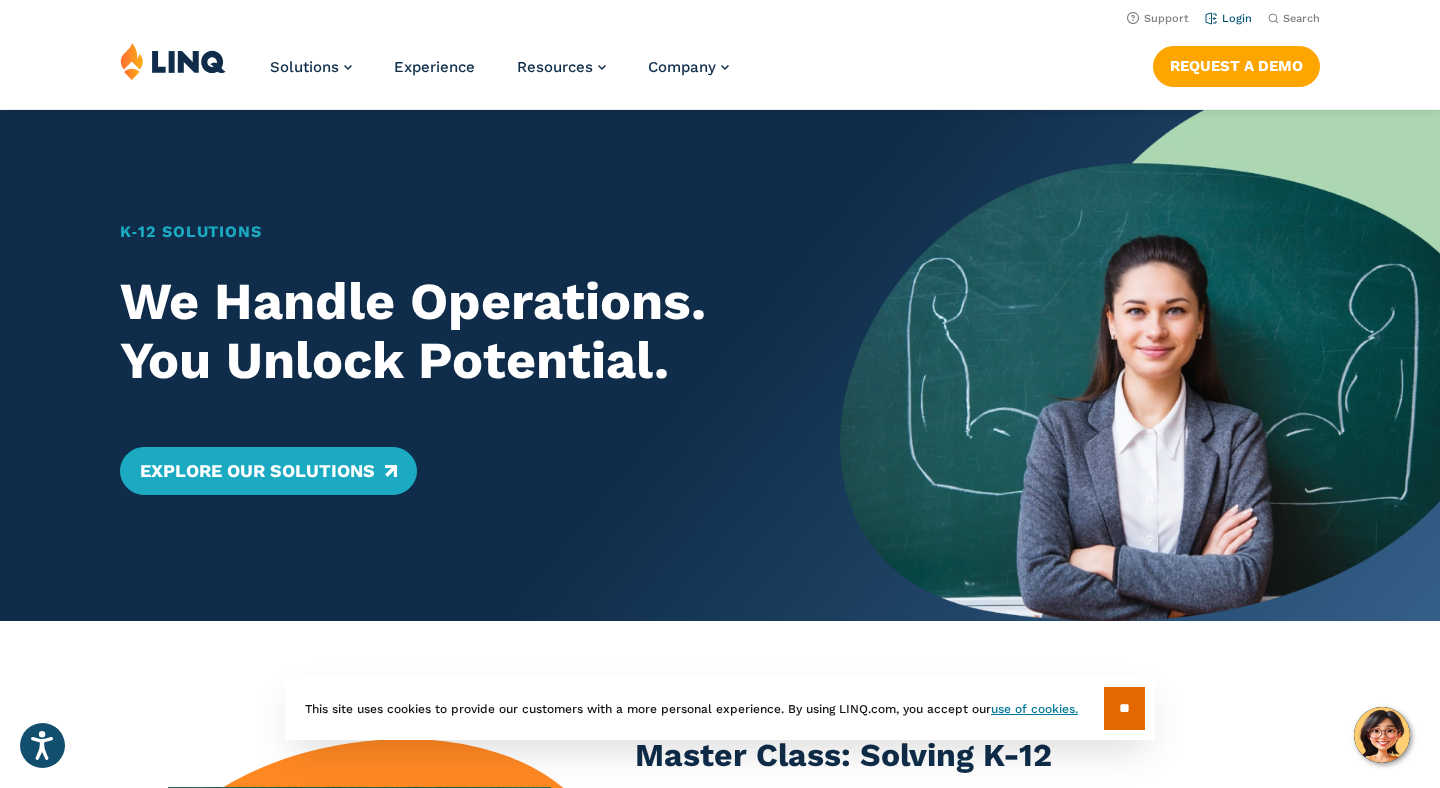 click on "Login" at bounding box center (1228, 18) 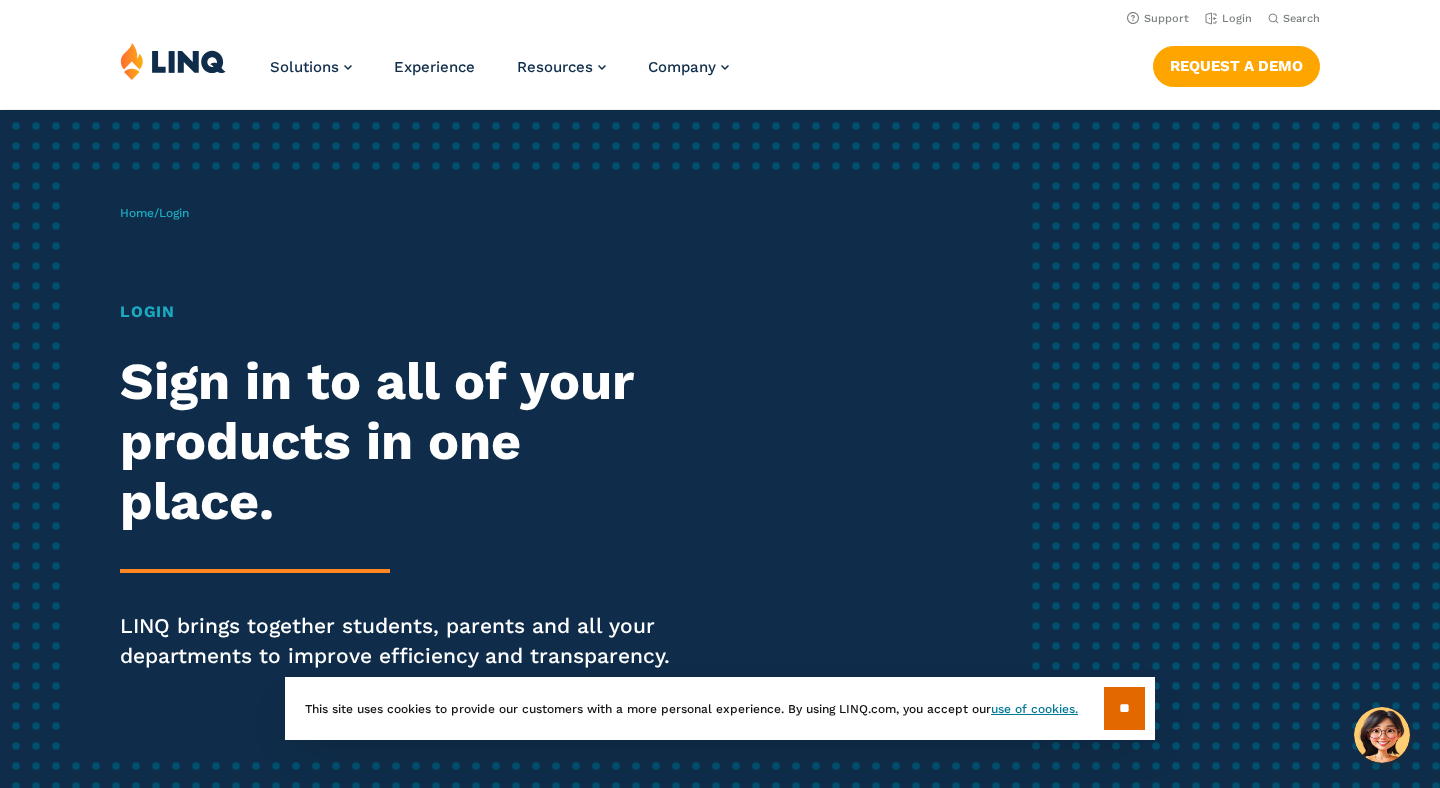 scroll, scrollTop: 0, scrollLeft: 0, axis: both 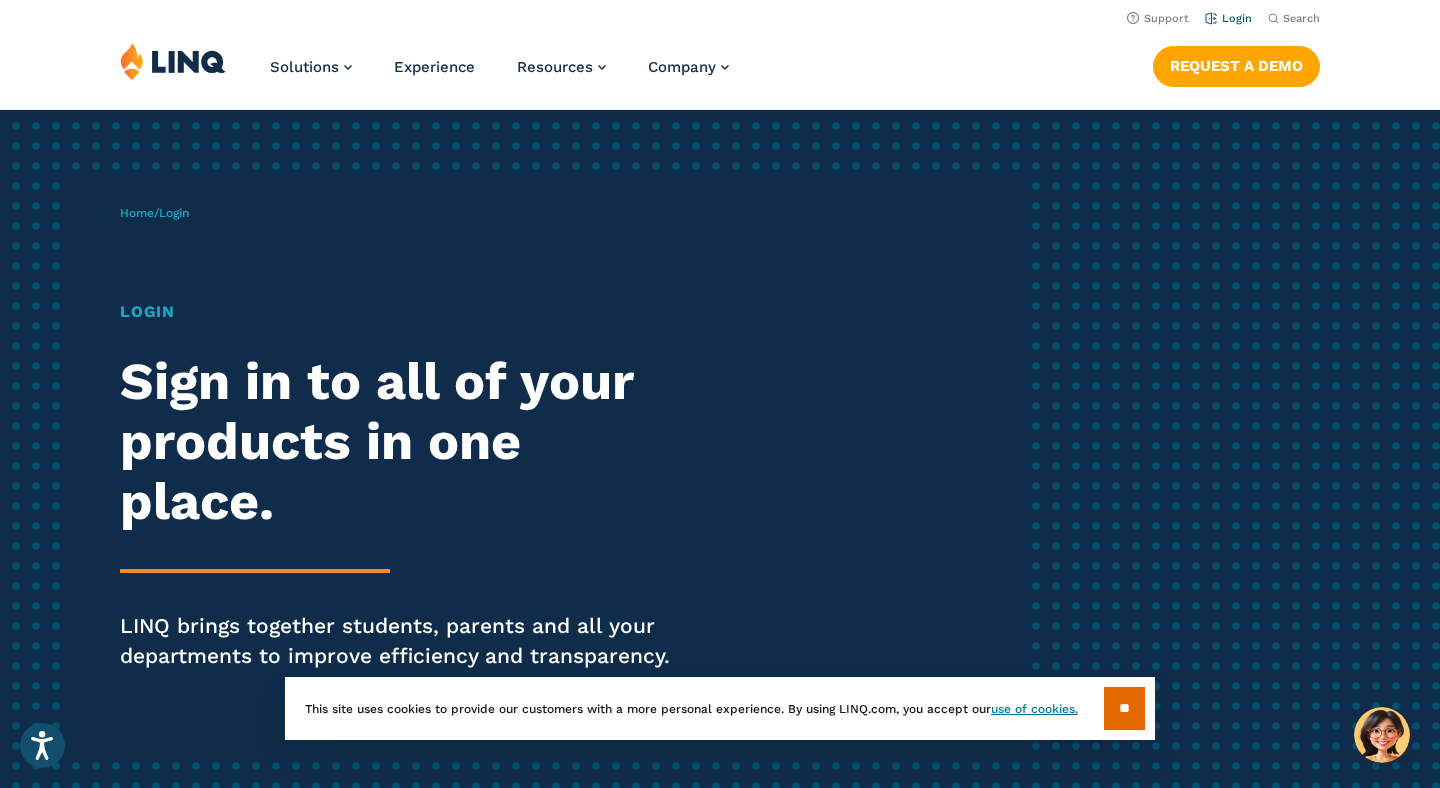 click on "Login" at bounding box center [1228, 18] 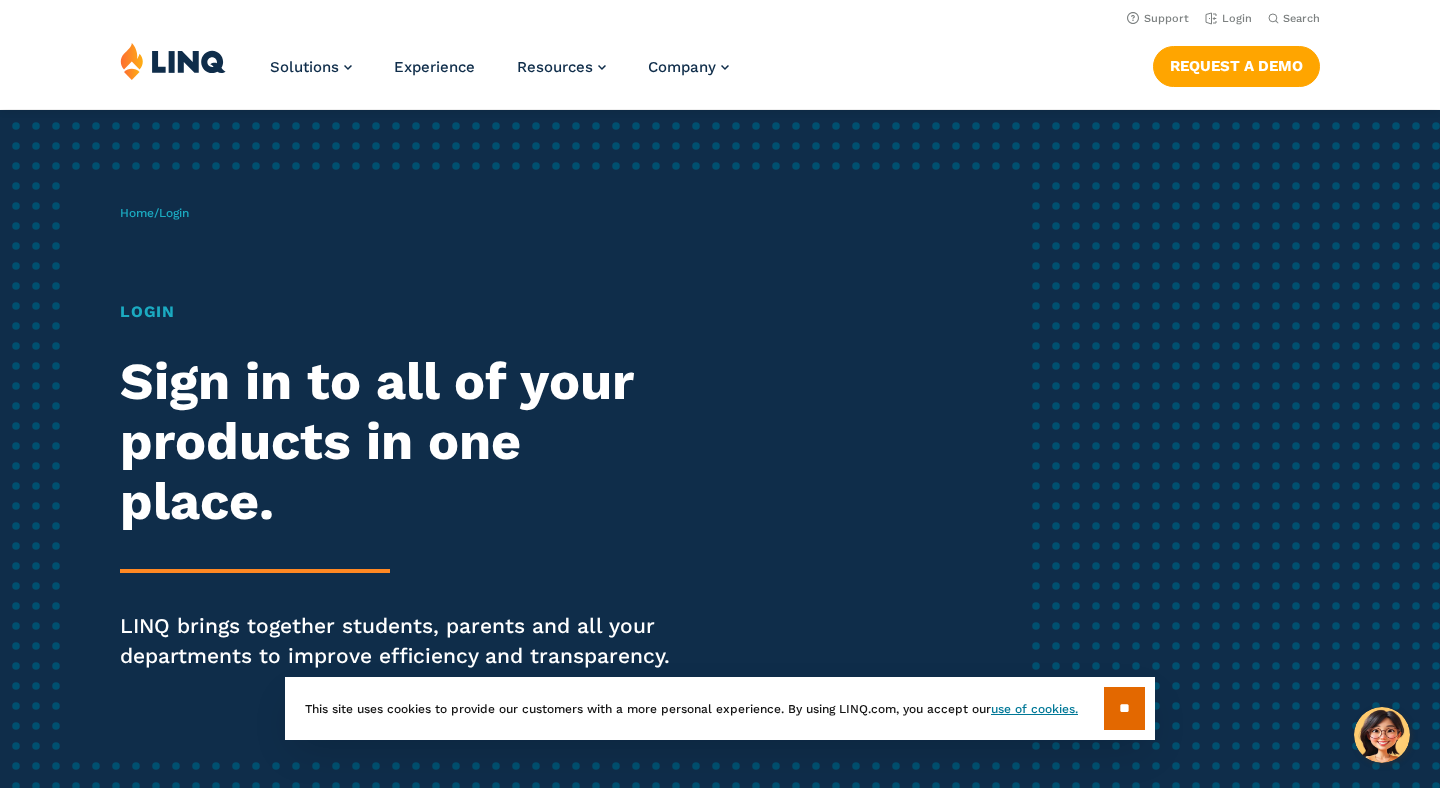 scroll, scrollTop: 0, scrollLeft: 0, axis: both 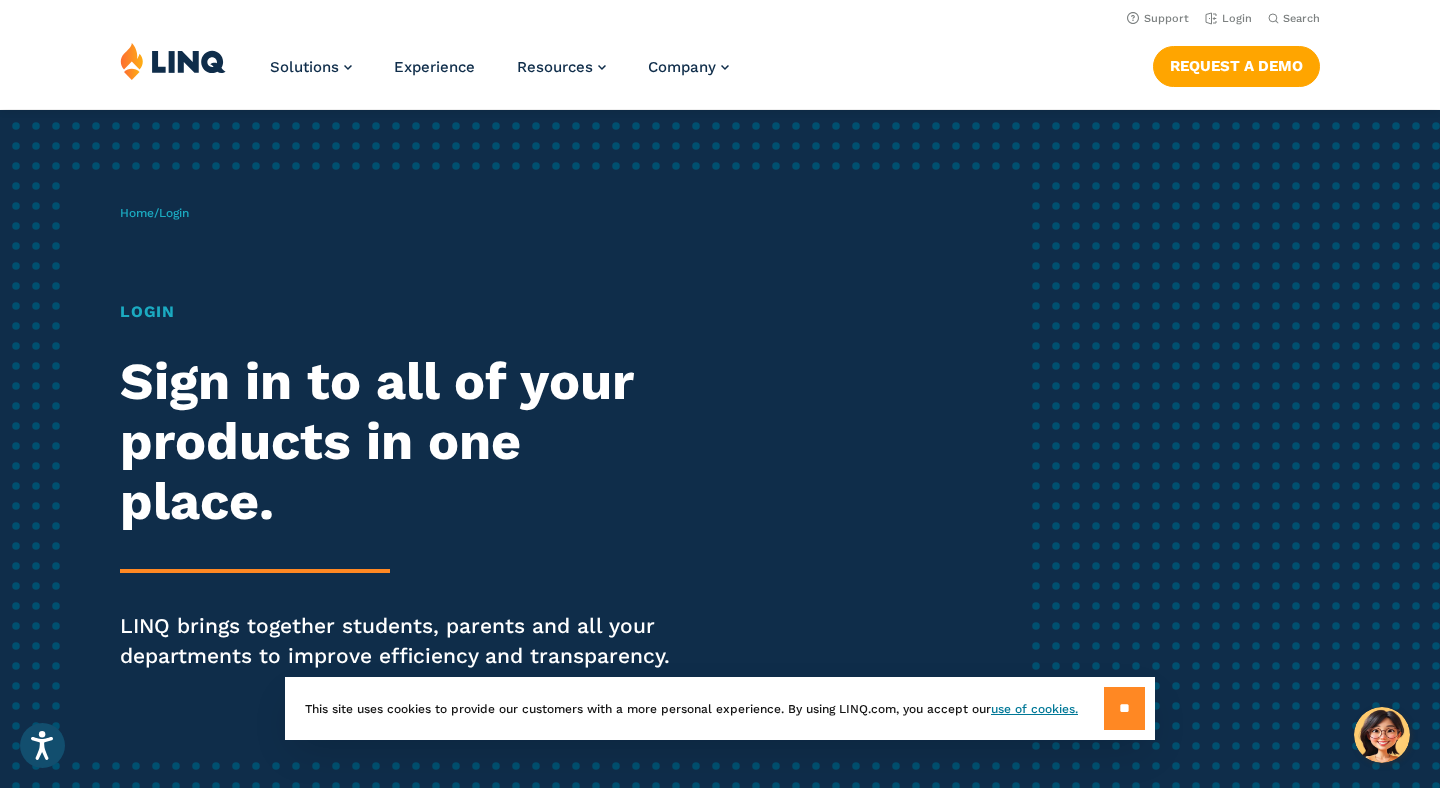 click on "**" at bounding box center [1124, 708] 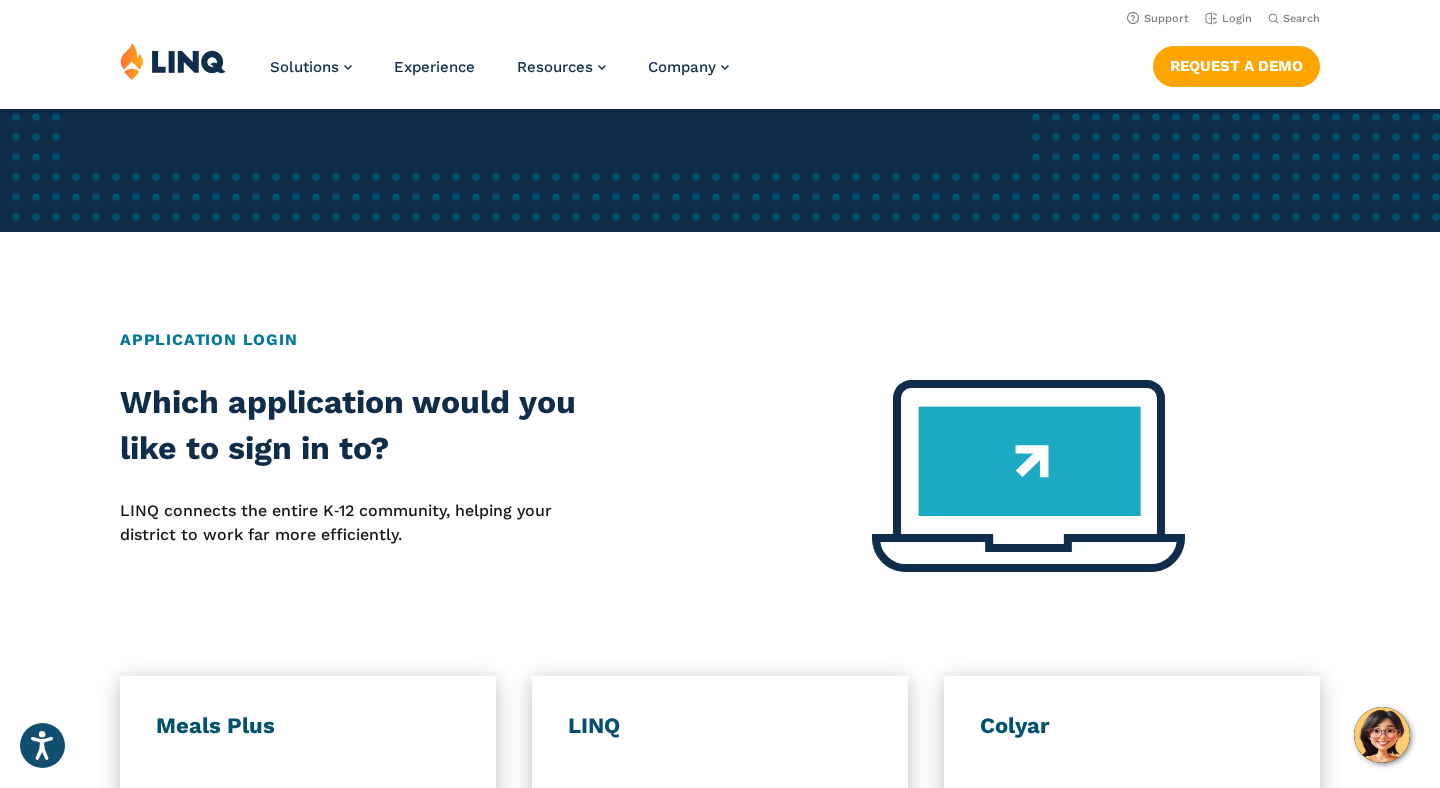 scroll, scrollTop: 0, scrollLeft: 0, axis: both 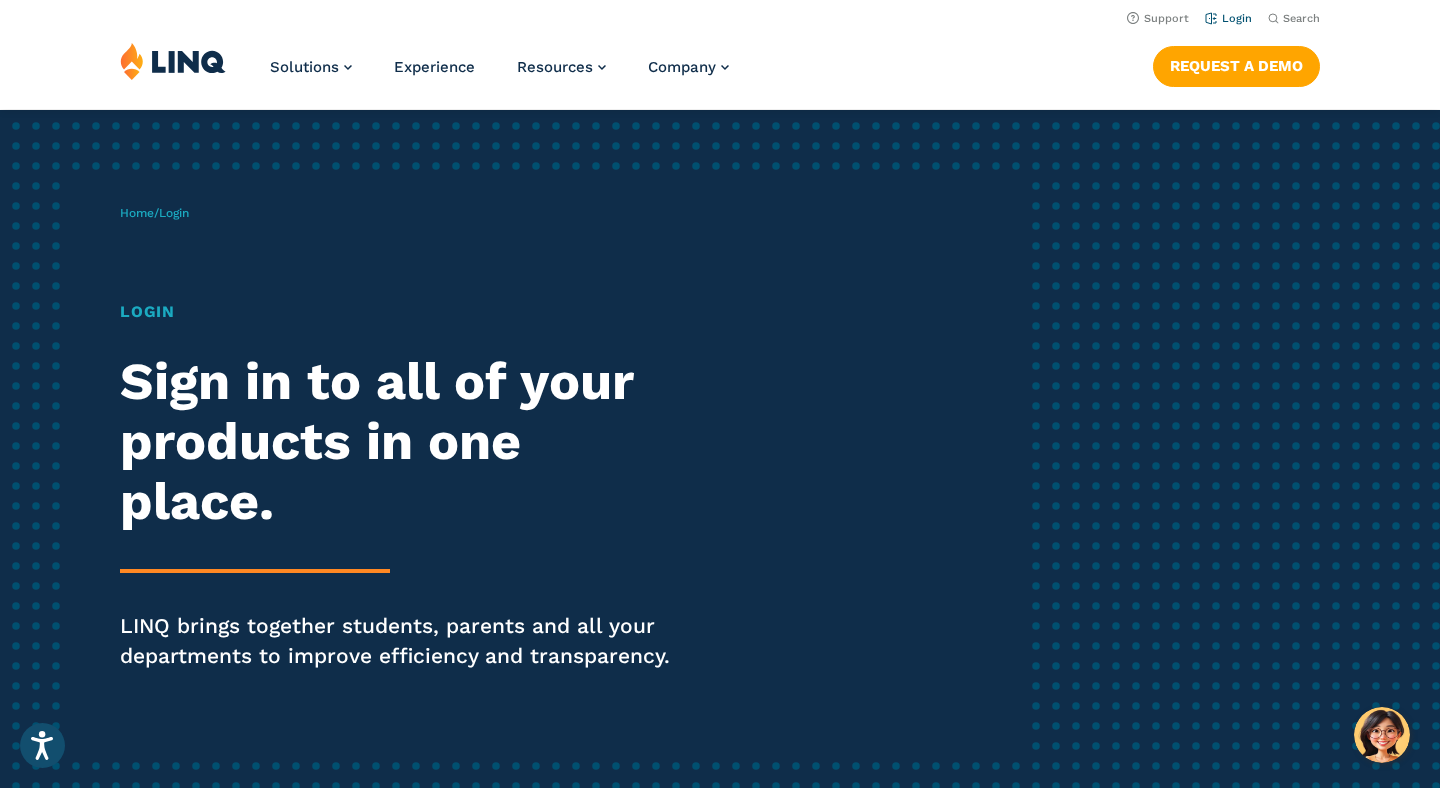 click on "Login" at bounding box center [1228, 17] 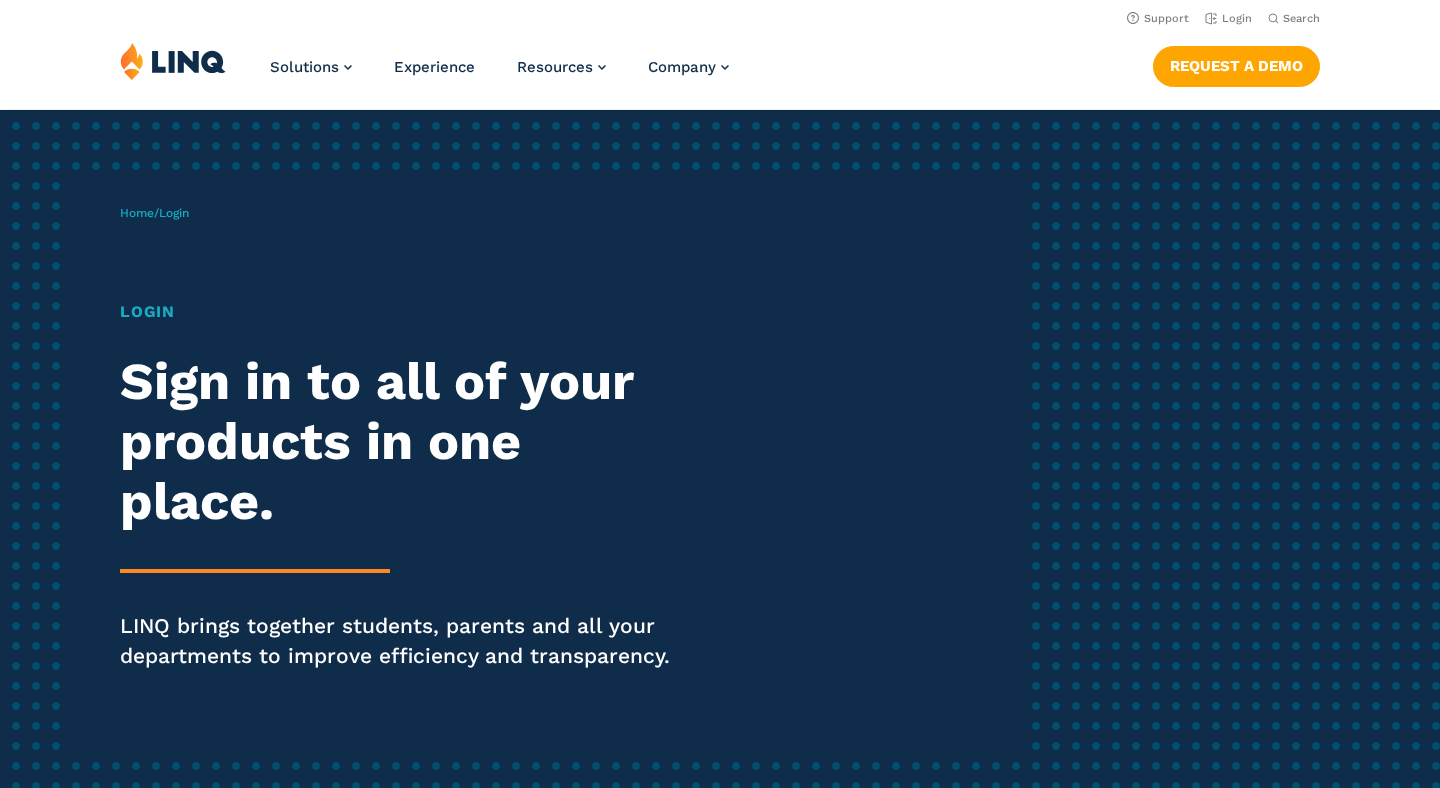 scroll, scrollTop: 0, scrollLeft: 0, axis: both 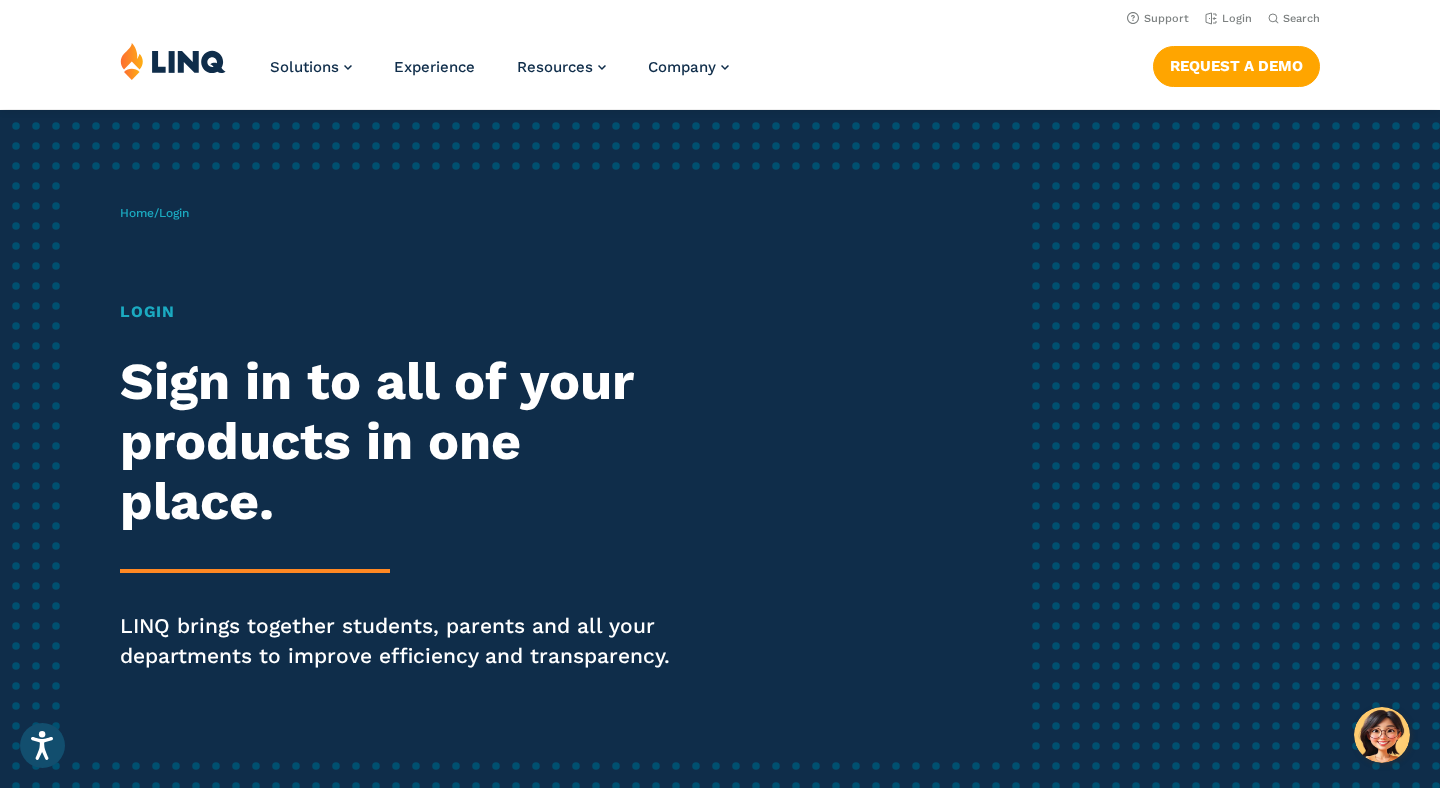 click on "Login" at bounding box center [174, 213] 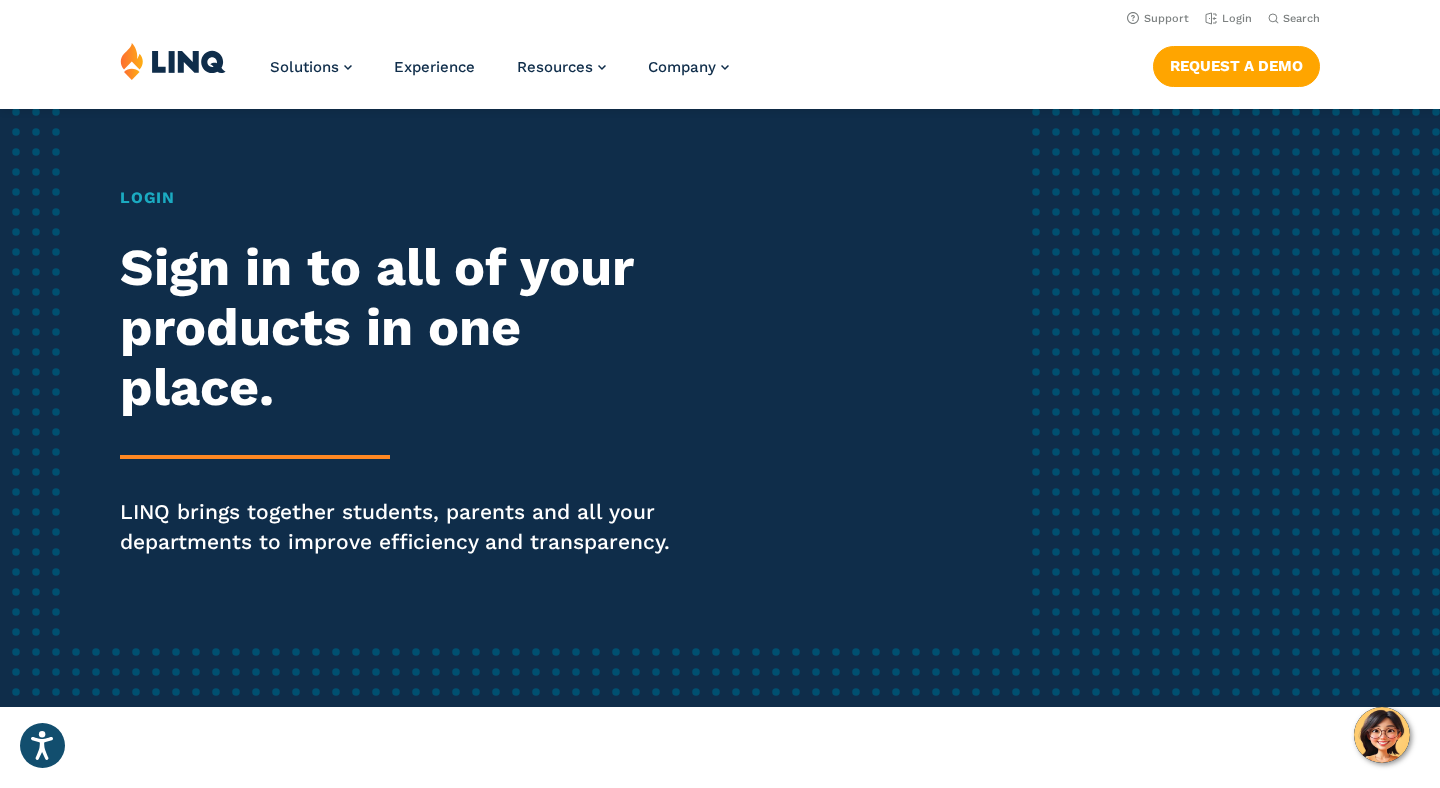 scroll, scrollTop: 0, scrollLeft: 0, axis: both 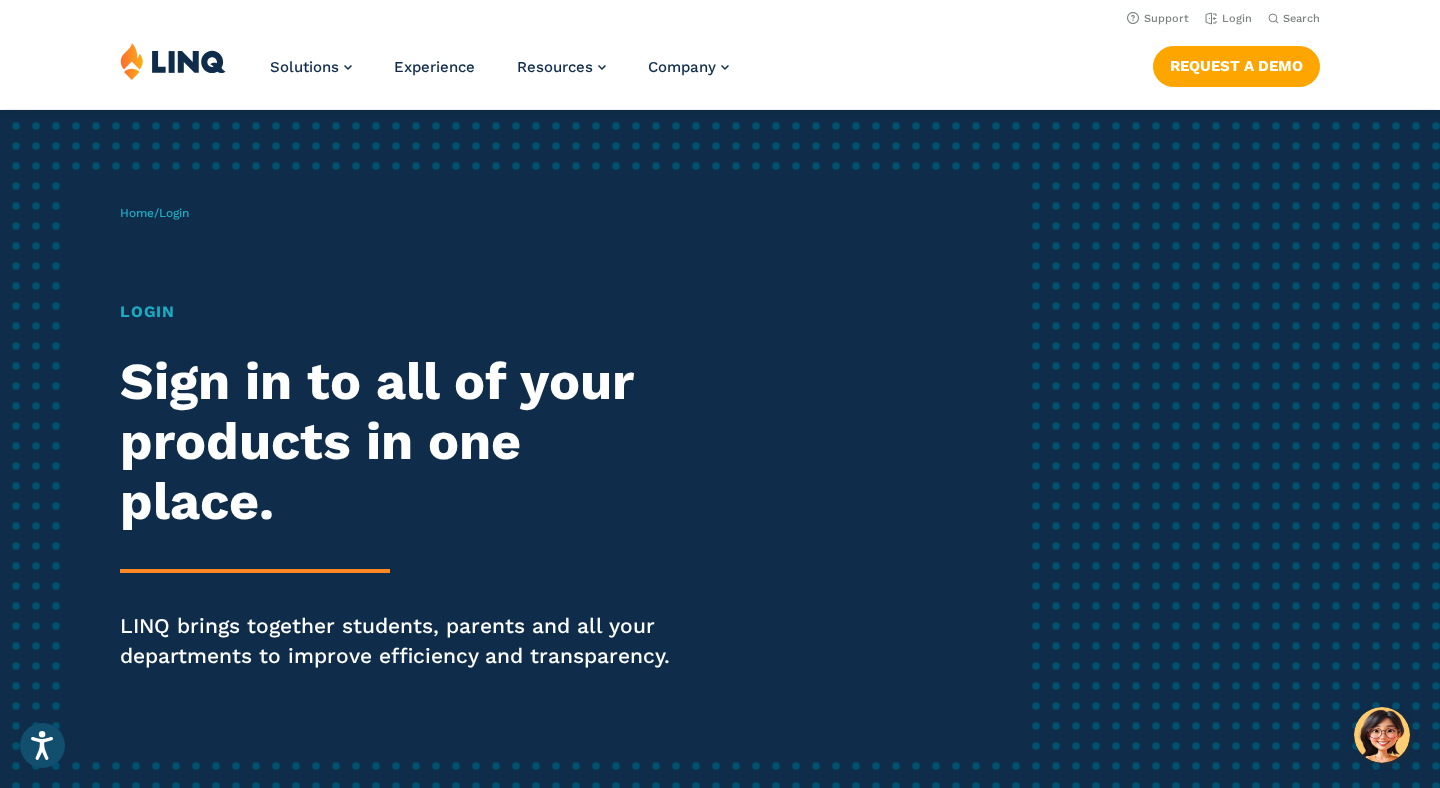click on "Login" at bounding box center (397, 312) 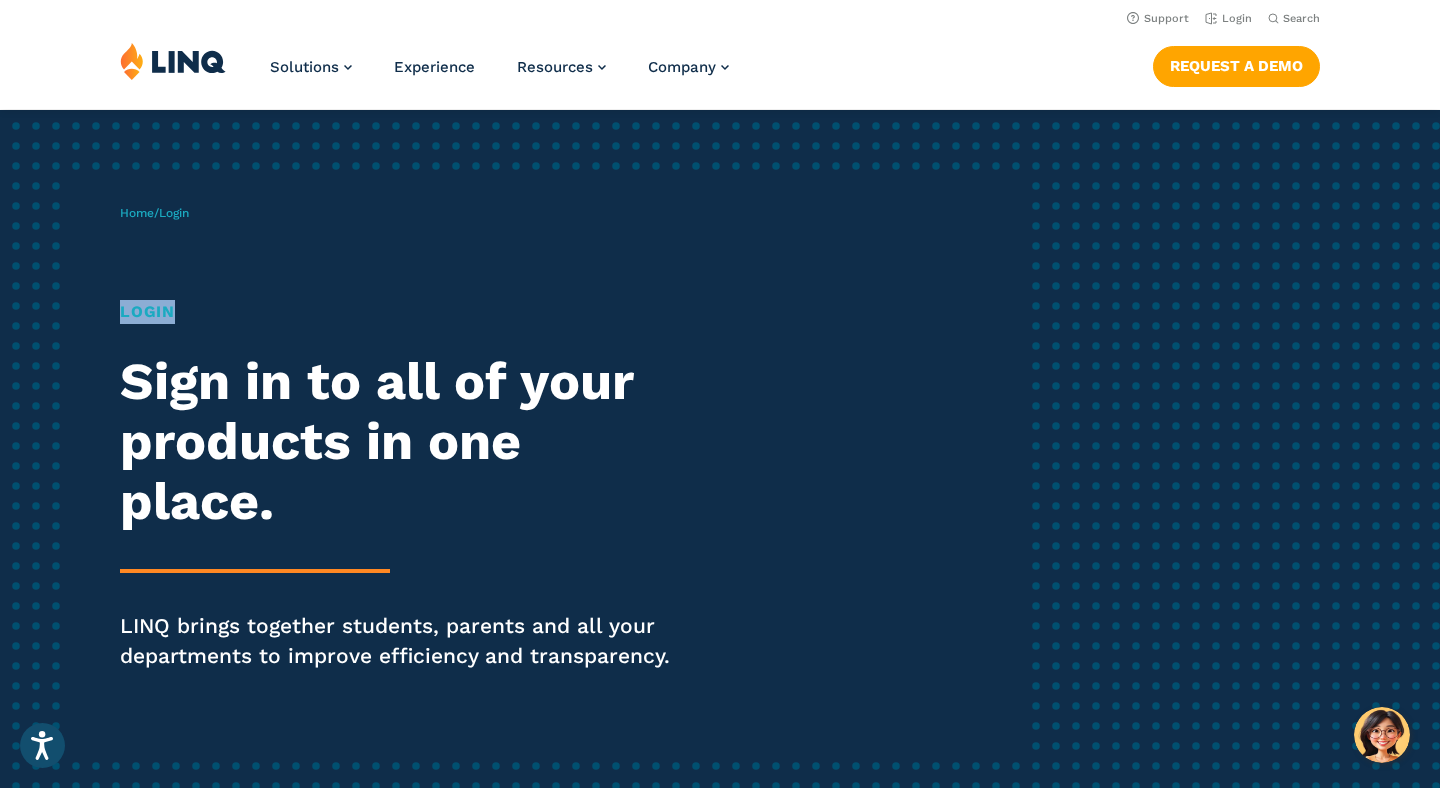 click on "Home  /  Login
Login
Sign in to all of your products in one place.
LINQ brings together students, parents and all your departments to improve efficiency and transparency." at bounding box center (570, 465) 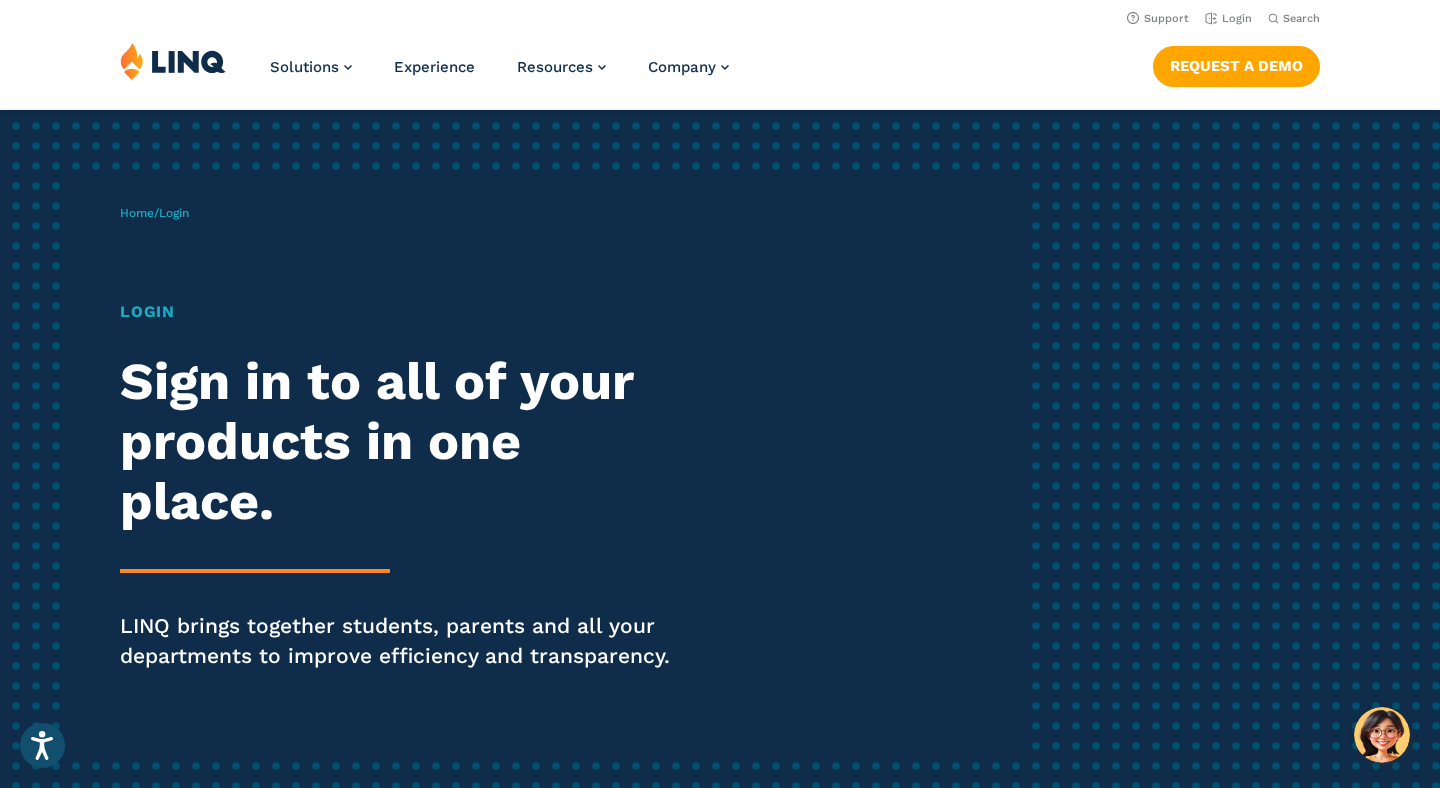 click on "Login
Sign in to all of your products in one place.
LINQ brings together students, parents and all your departments to improve efficiency and transparency." at bounding box center (397, 513) 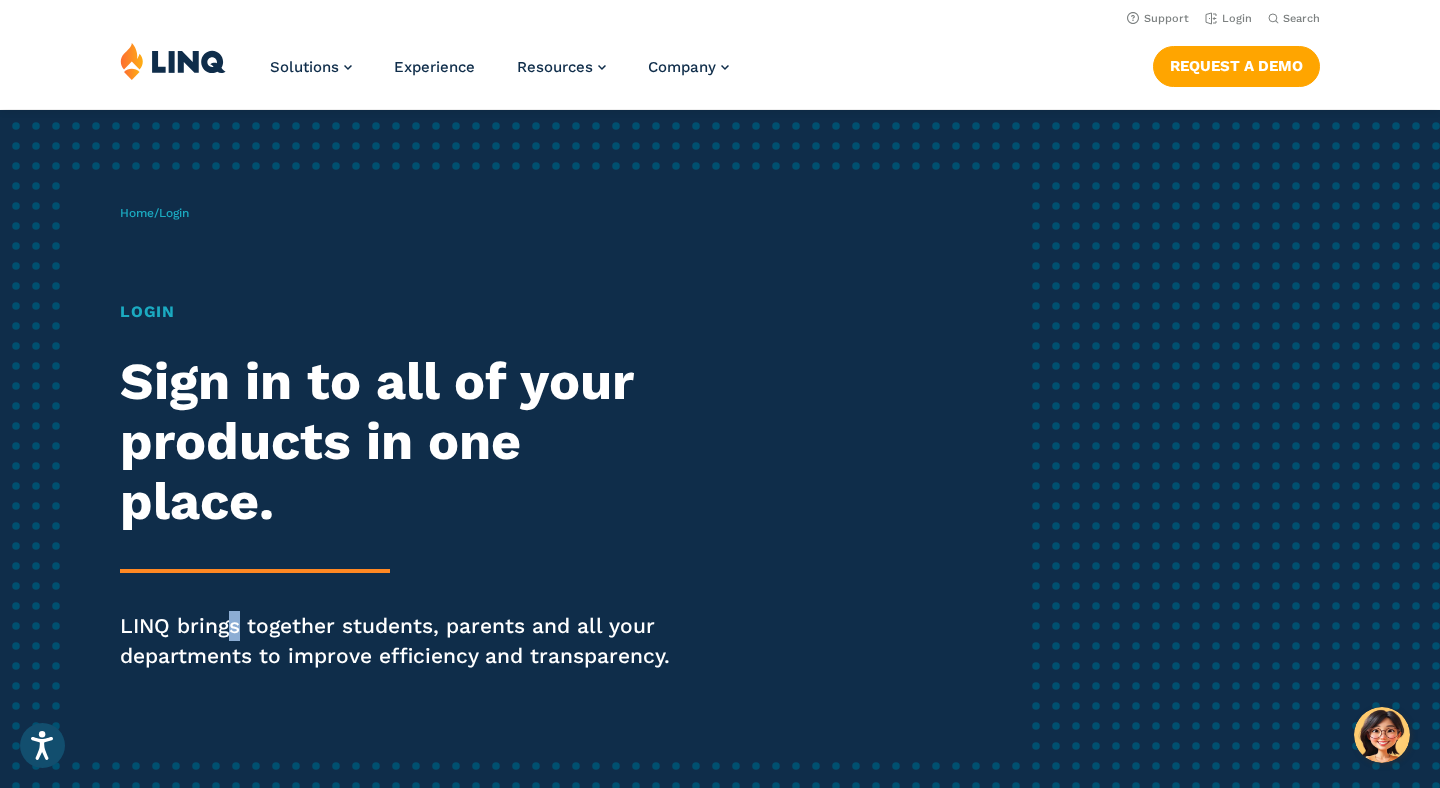 click on "LINQ brings together students, parents and all your departments to improve efficiency and transparency." at bounding box center (397, 641) 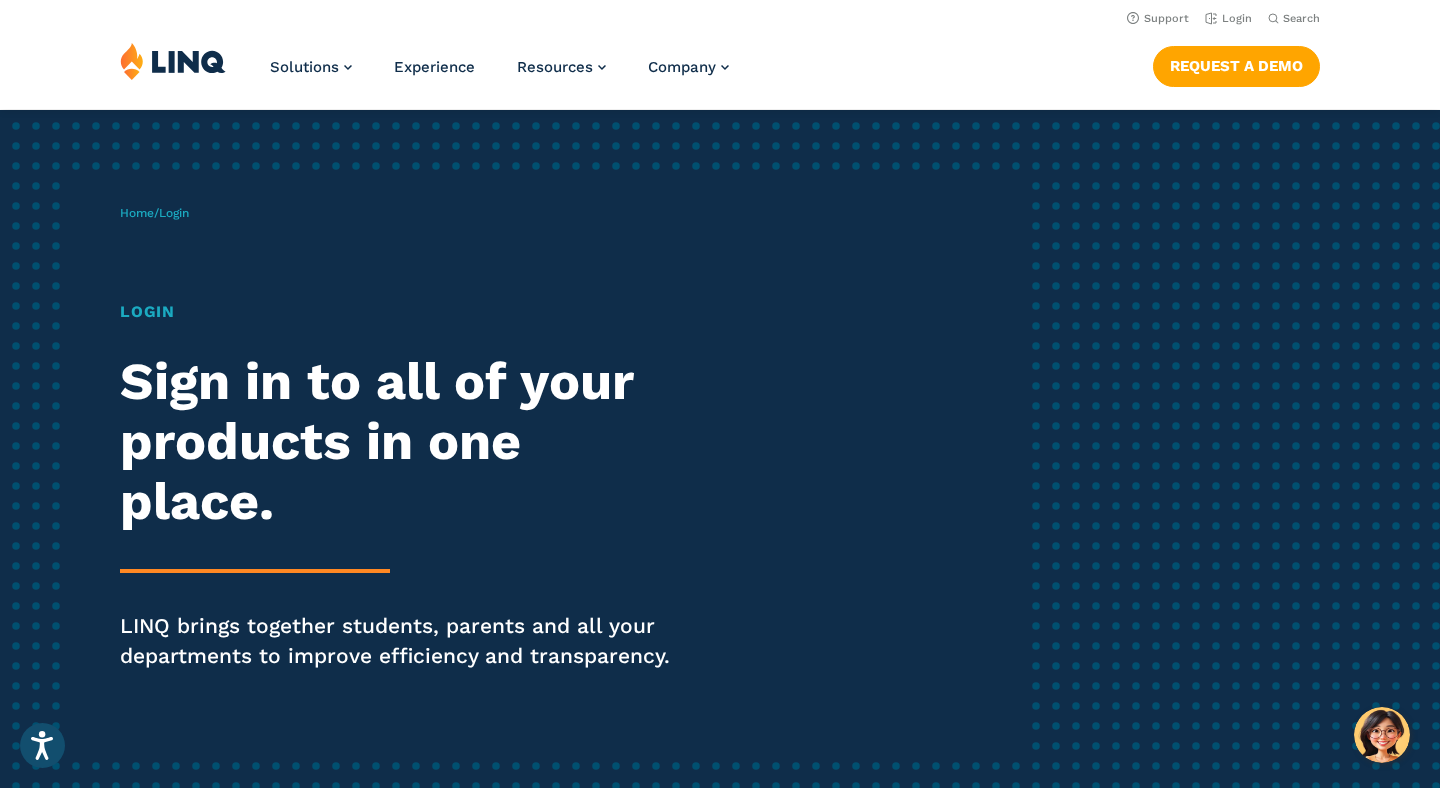 click on "Support
Login
Search
Search for:
Solutions
Nutrition Overview
NEW  School Nutrition Suite
School Nutrition
State Nutrition
State S-EBT Programs
Payments Overview
Education Resource Planning (ERP) Overview
Finance & Accounting
HR & Payroll
Purchasing
Warehouse Management (WHS)
Reporting & Compliance
Forms & Workflows Overview
Solutions for... Superintendents
Technology Directors
Finance & Business Operations Leaders
Human Resources Leaders
Nutrition Leaders
State Education Agencies
Experience
Resources Resource Library
Blog
Guide
Report
Video
Infographic
Case Study
Worksheet
Webinar
Toolkit
Other
Company Overview
Why LINQ?
Careers
Leadership
Events
News
Contact
Legal
Privacy Policy" at bounding box center (720, 54) 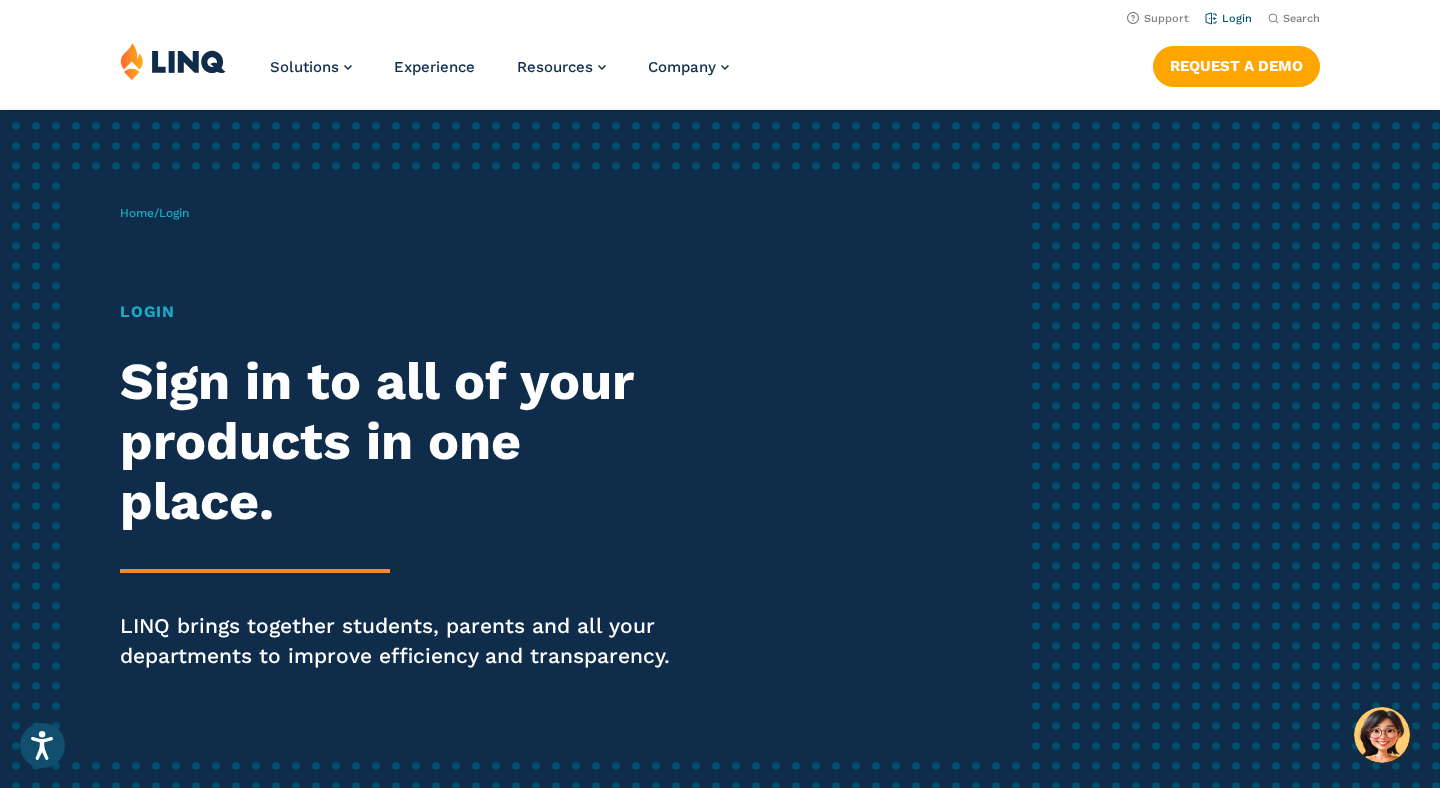 click on "Login" at bounding box center [1228, 18] 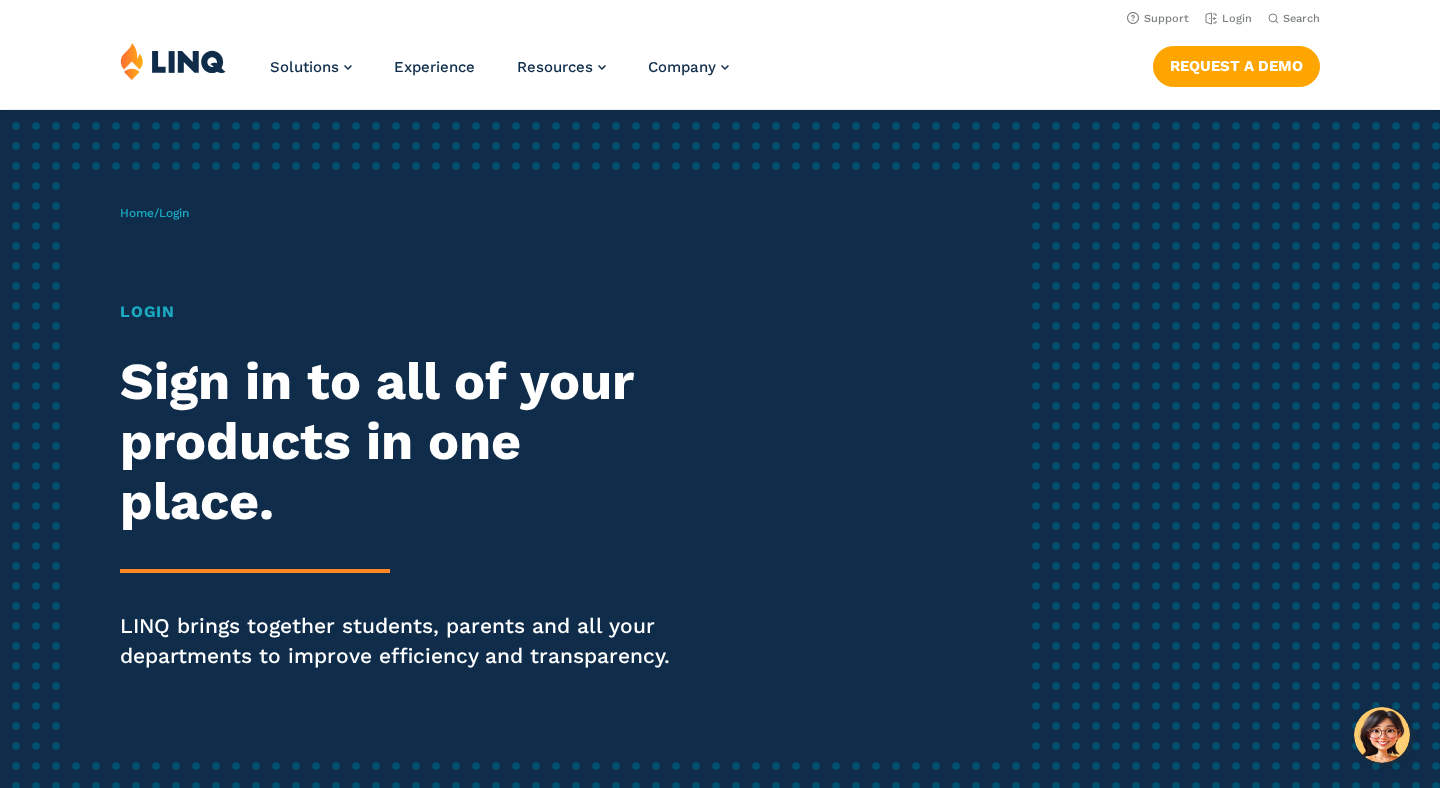 scroll, scrollTop: 0, scrollLeft: 0, axis: both 